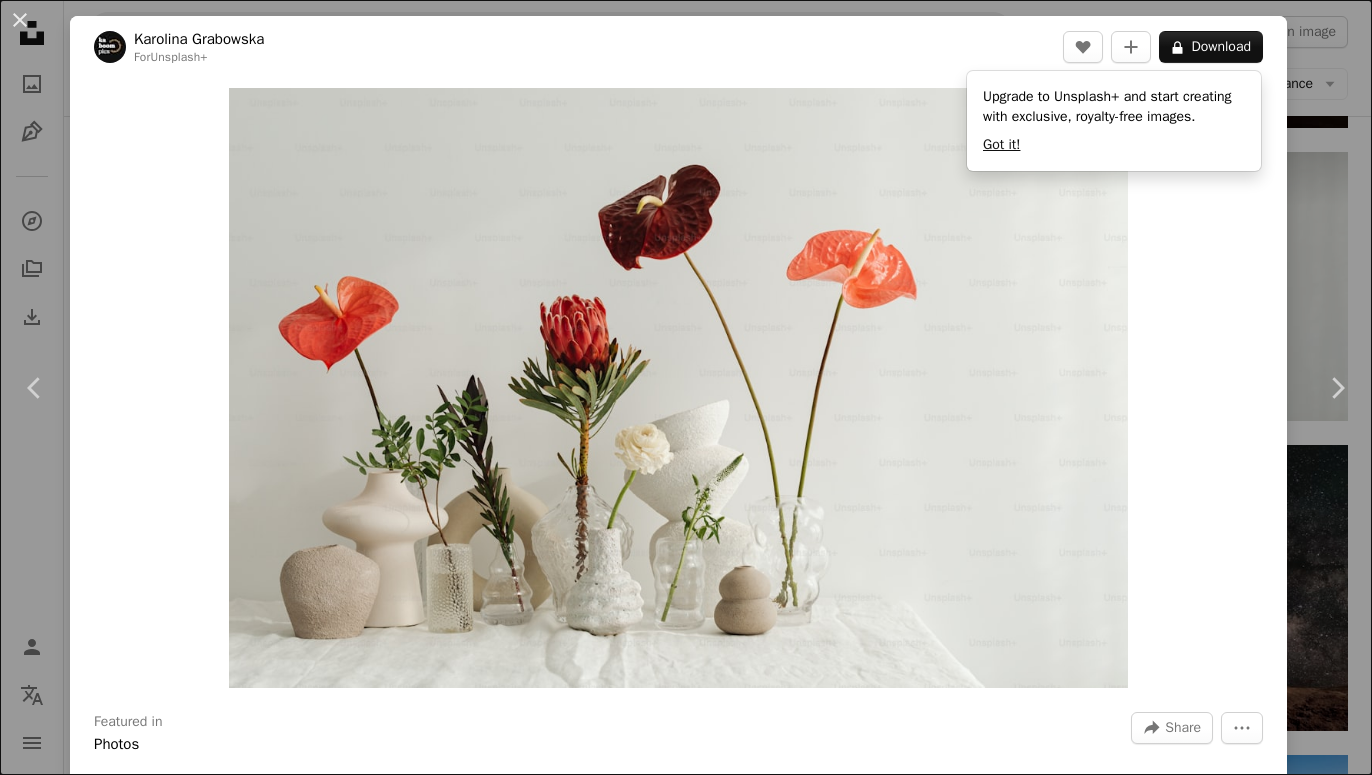 scroll, scrollTop: 17034, scrollLeft: 0, axis: vertical 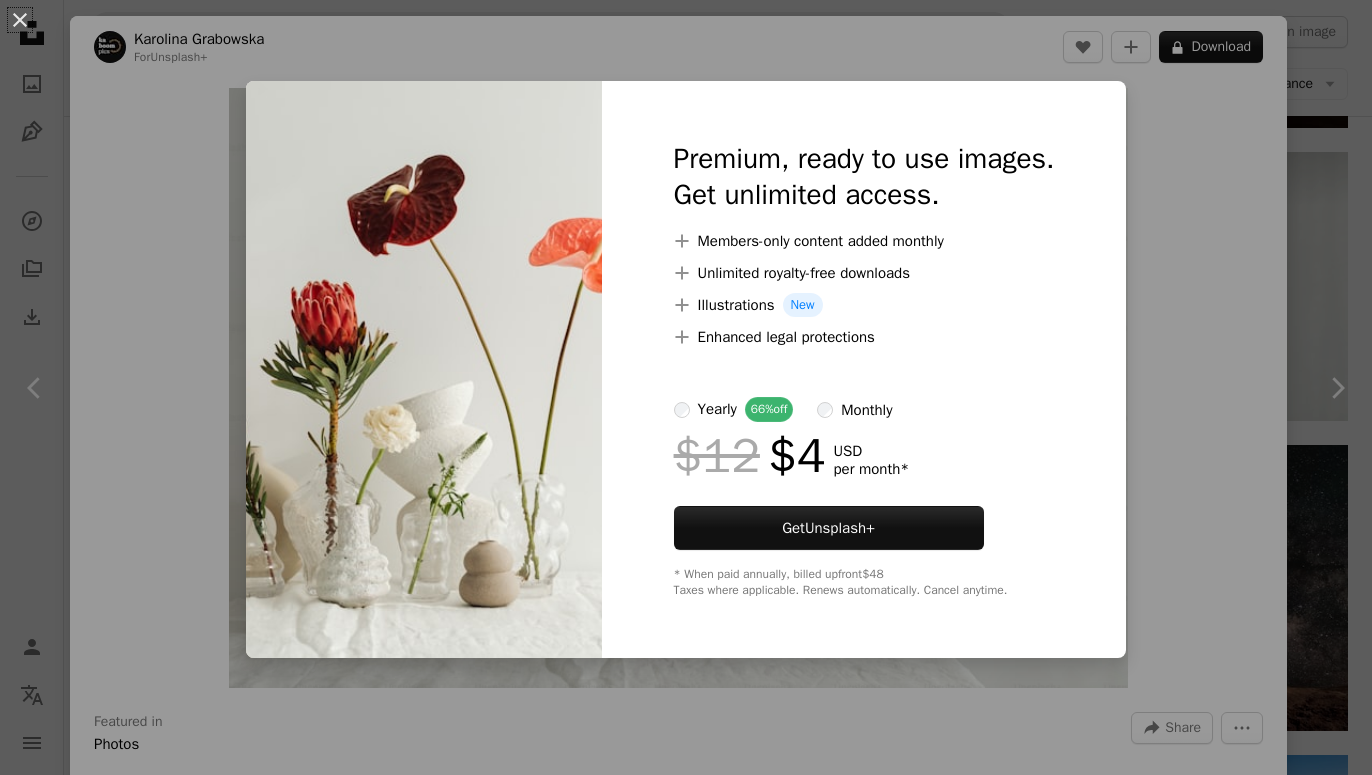 drag, startPoint x: 1165, startPoint y: 277, endPoint x: 1124, endPoint y: 258, distance: 45.188496 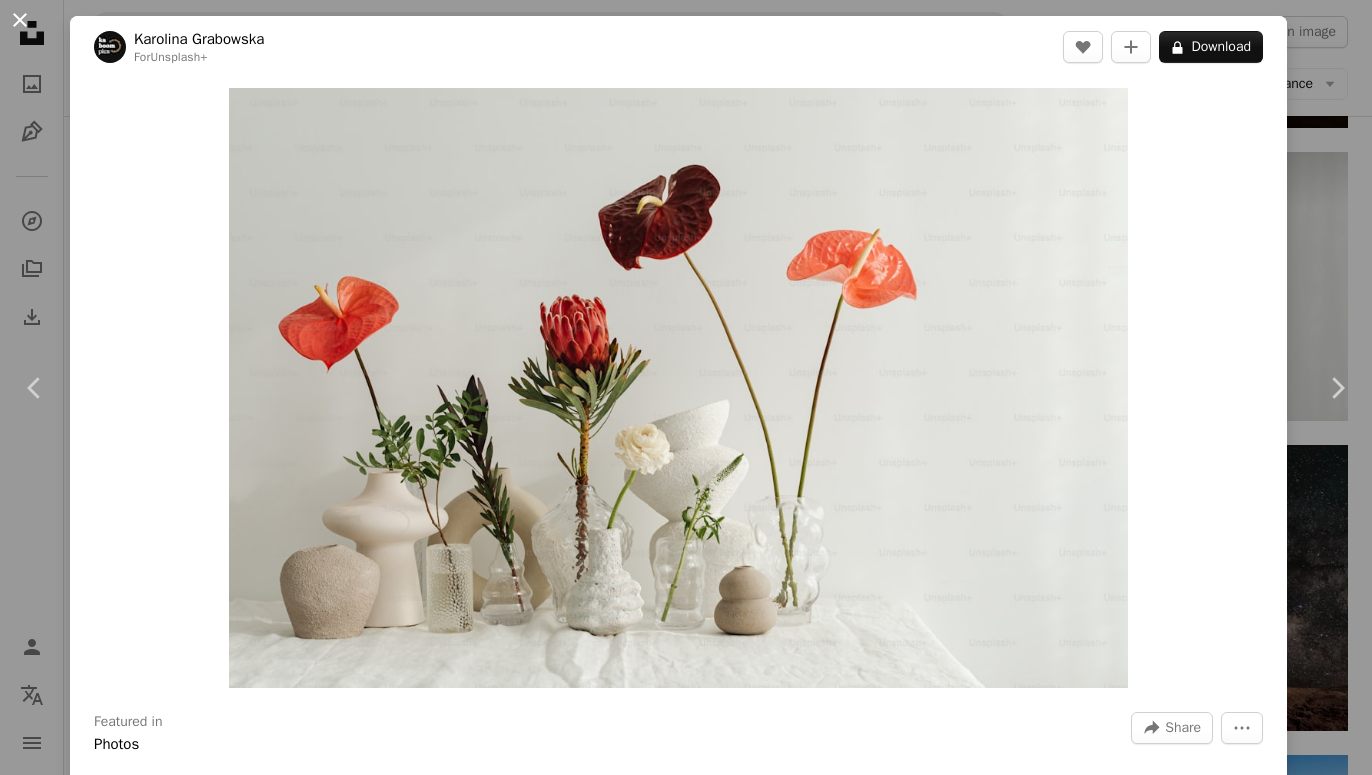 click on "An X shape" at bounding box center (20, 20) 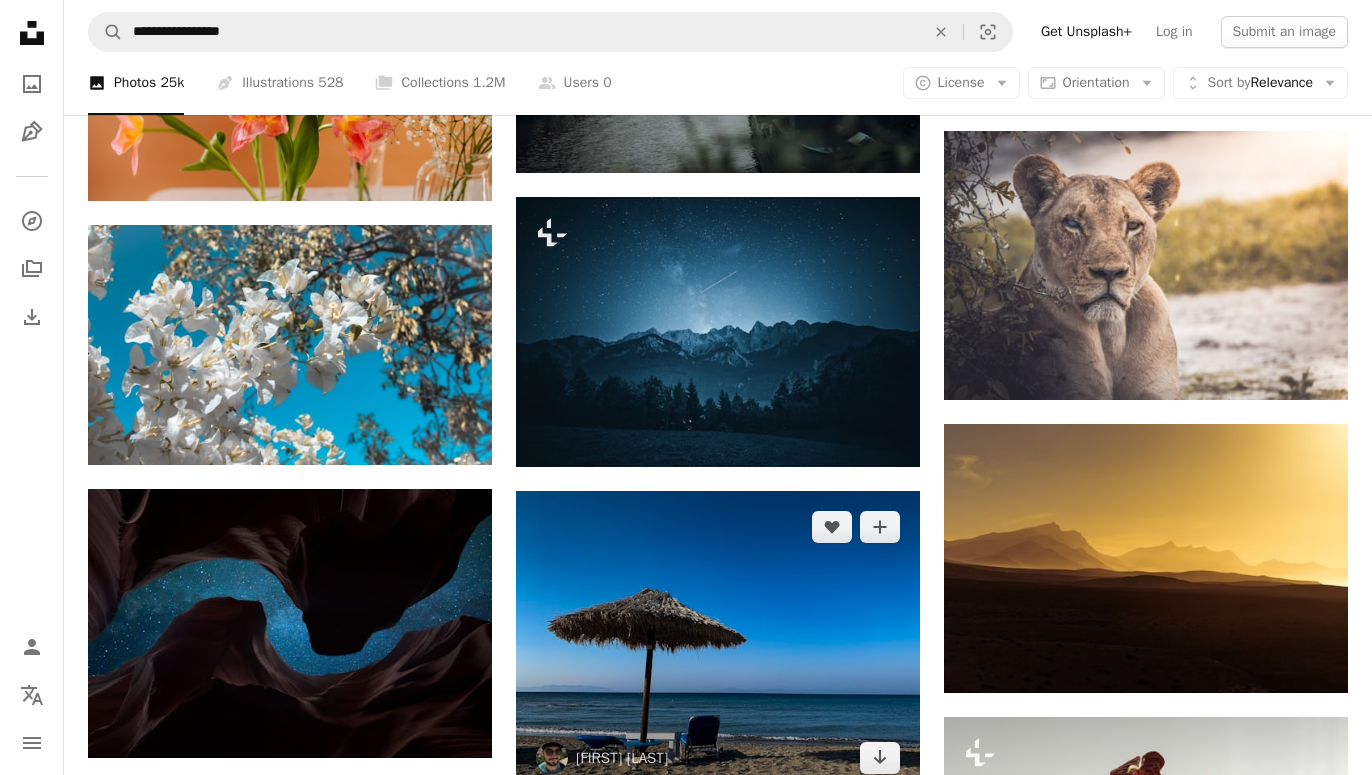scroll, scrollTop: 16422, scrollLeft: 0, axis: vertical 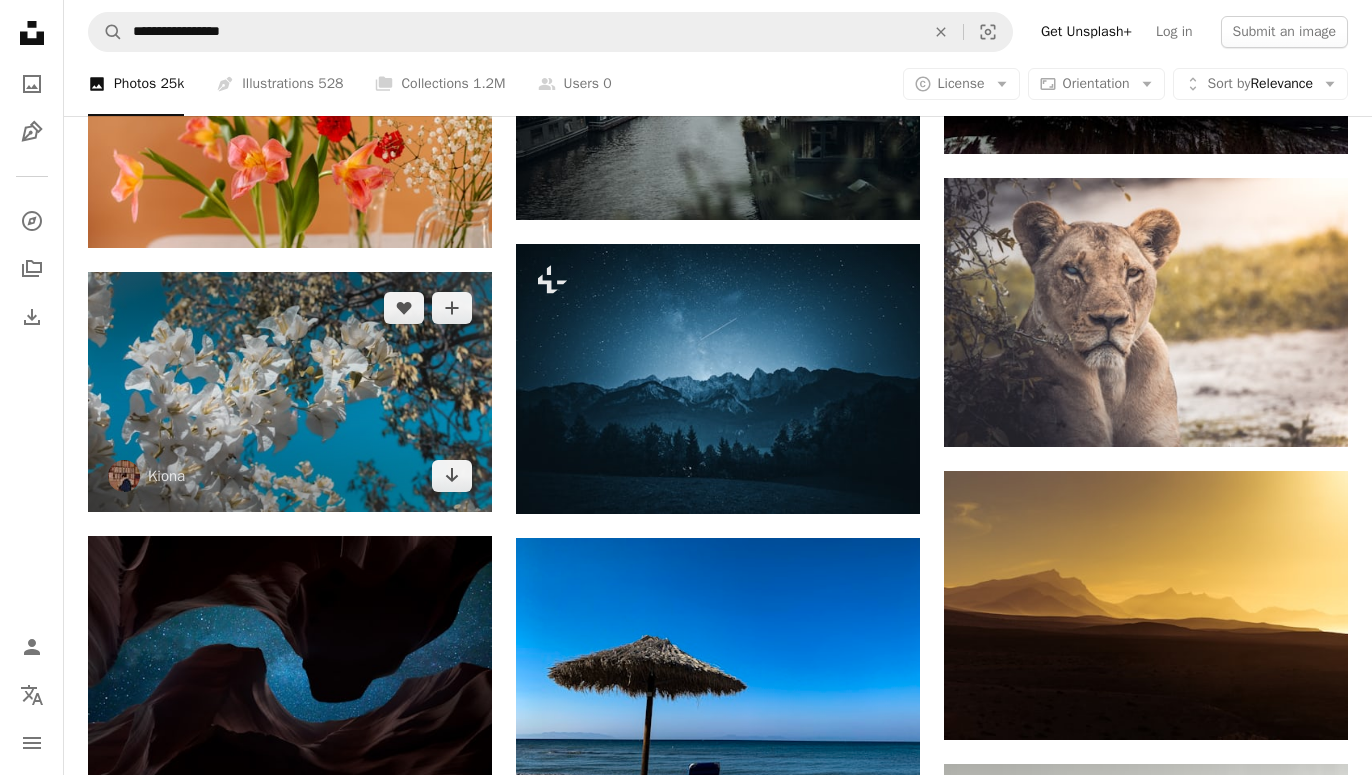 click at bounding box center [290, 392] 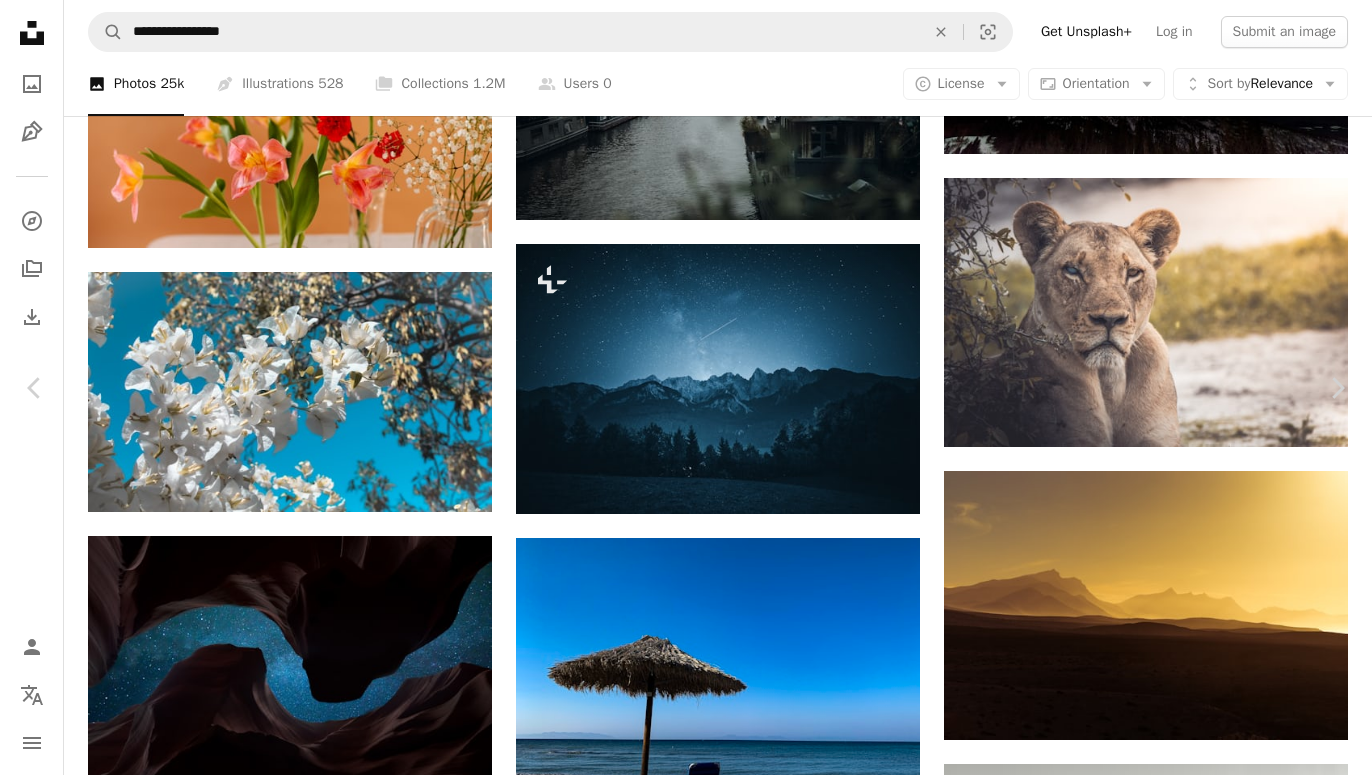 scroll, scrollTop: 2400, scrollLeft: 0, axis: vertical 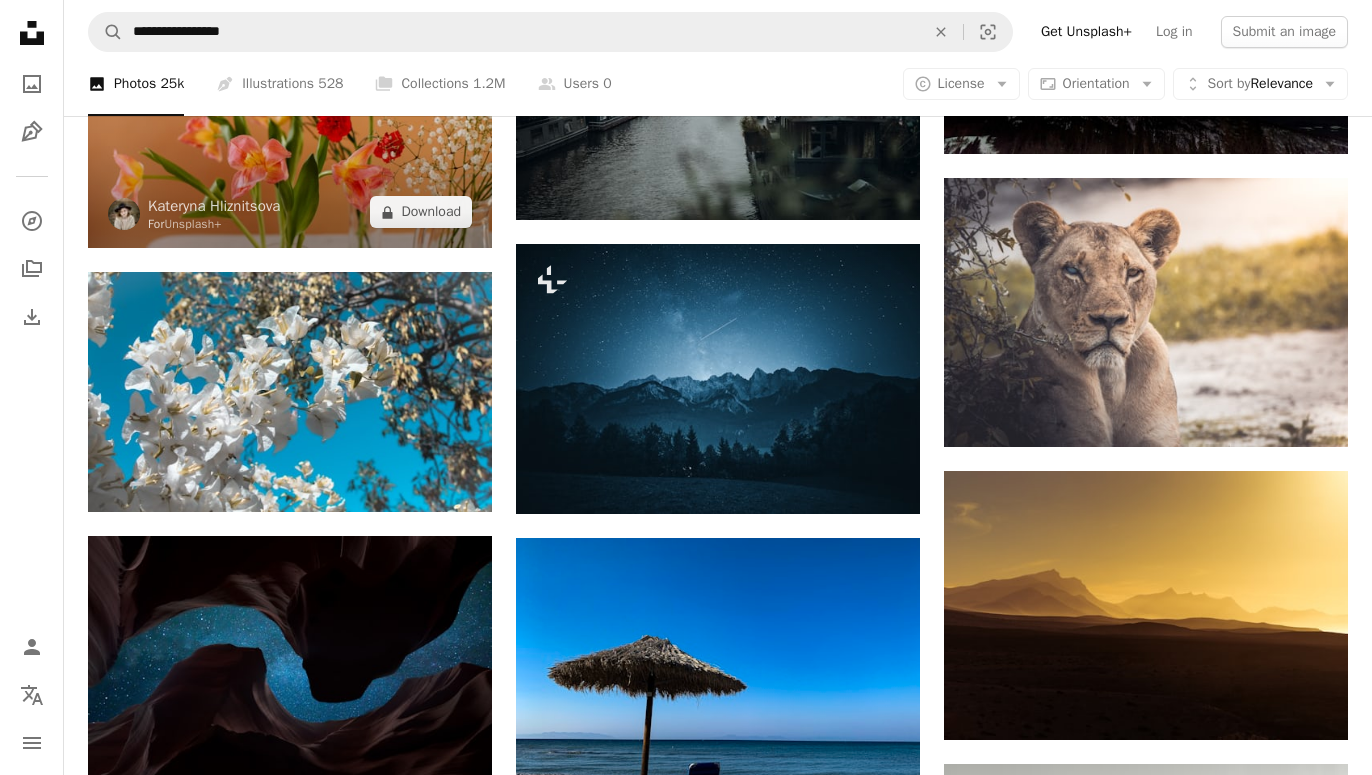 click at bounding box center [290, 113] 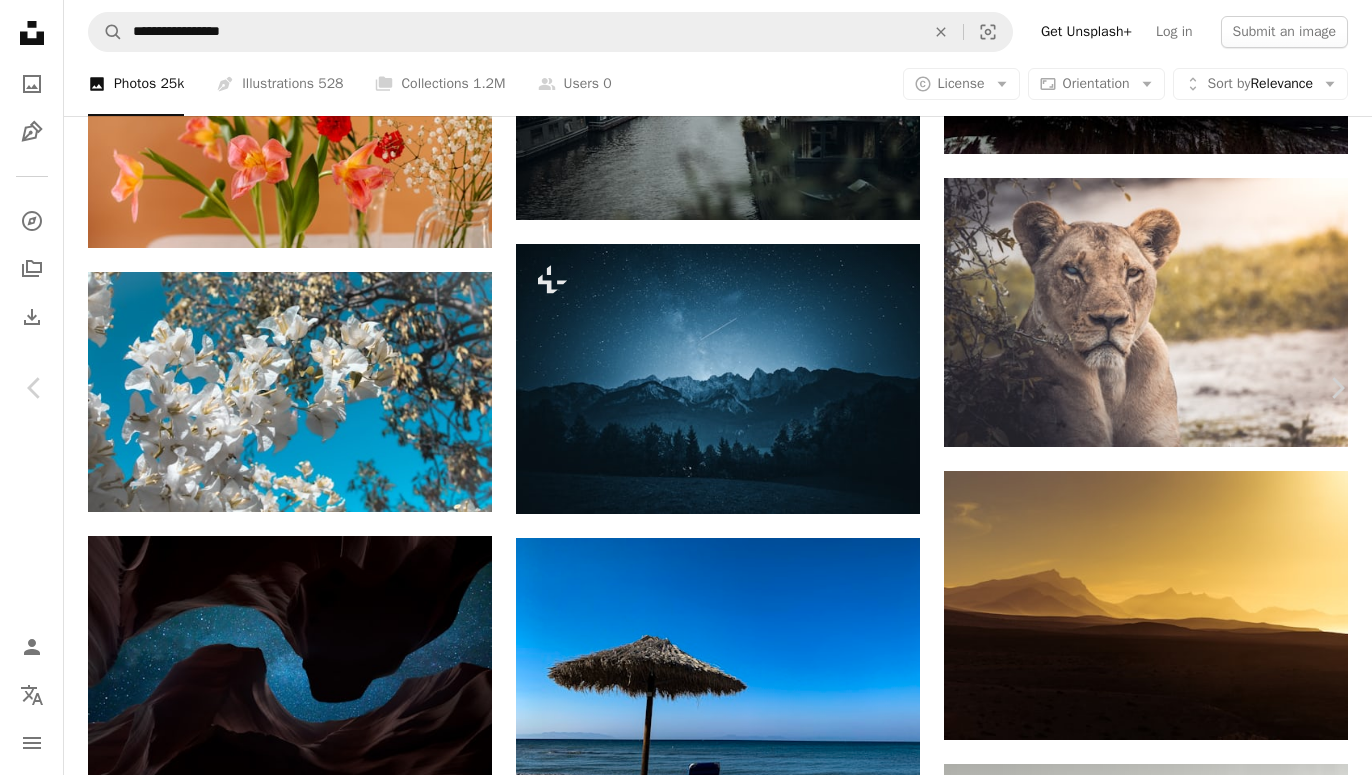 scroll, scrollTop: 1800, scrollLeft: 0, axis: vertical 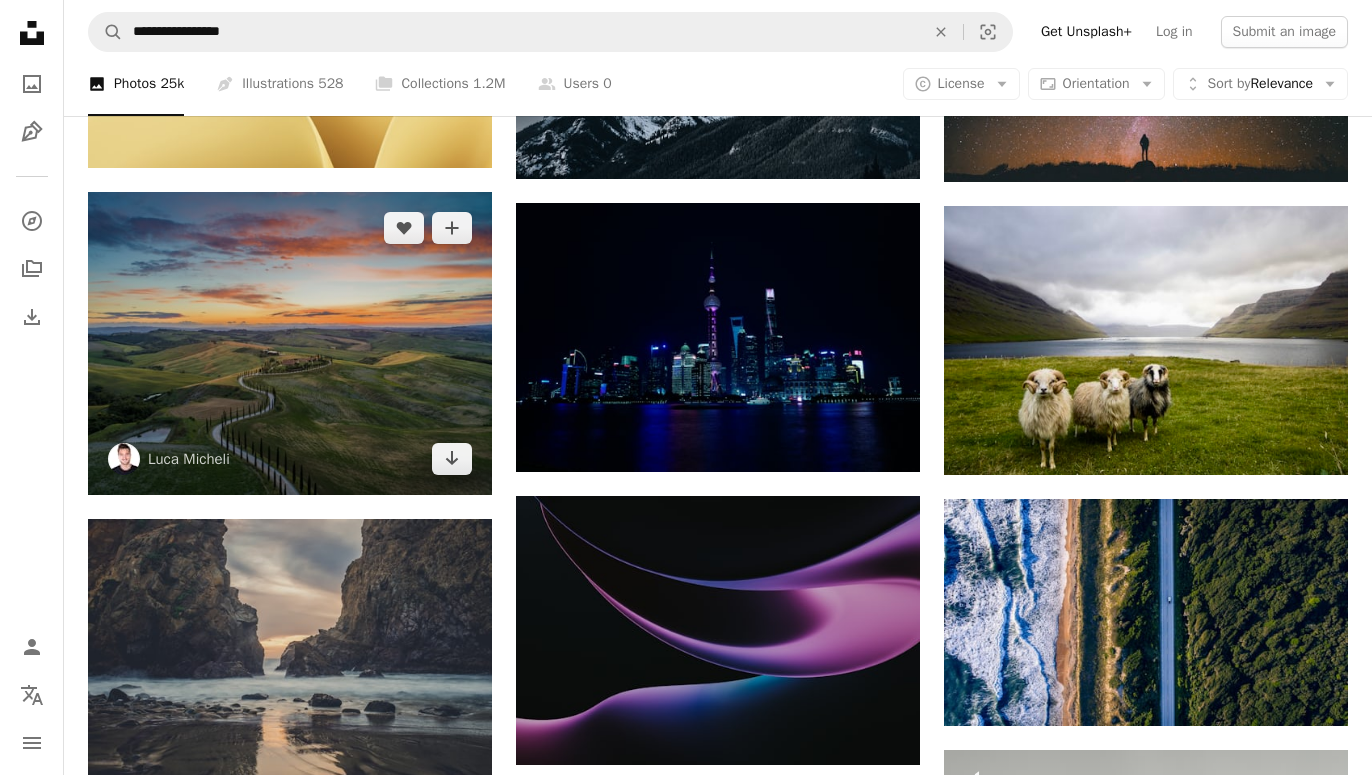 click at bounding box center (290, 343) 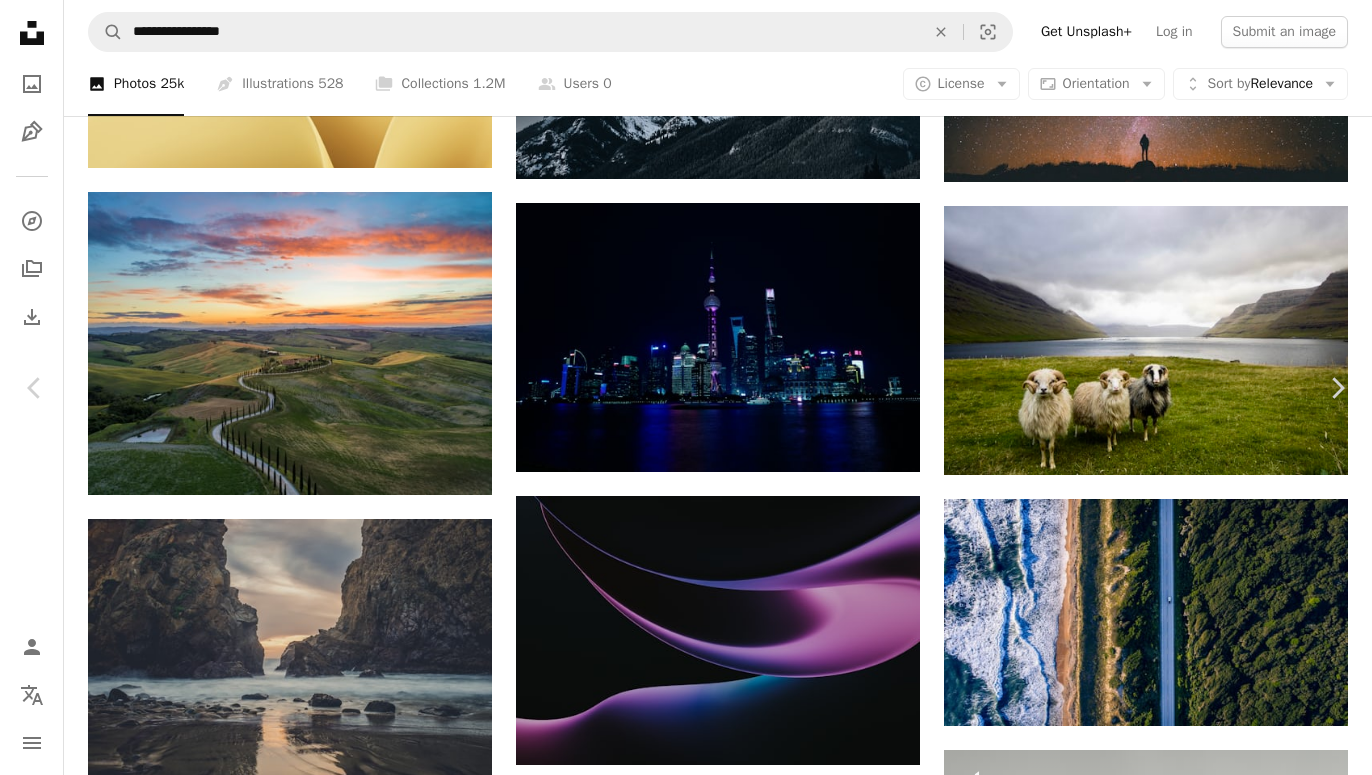 click on "Download free" at bounding box center [1173, 7065] 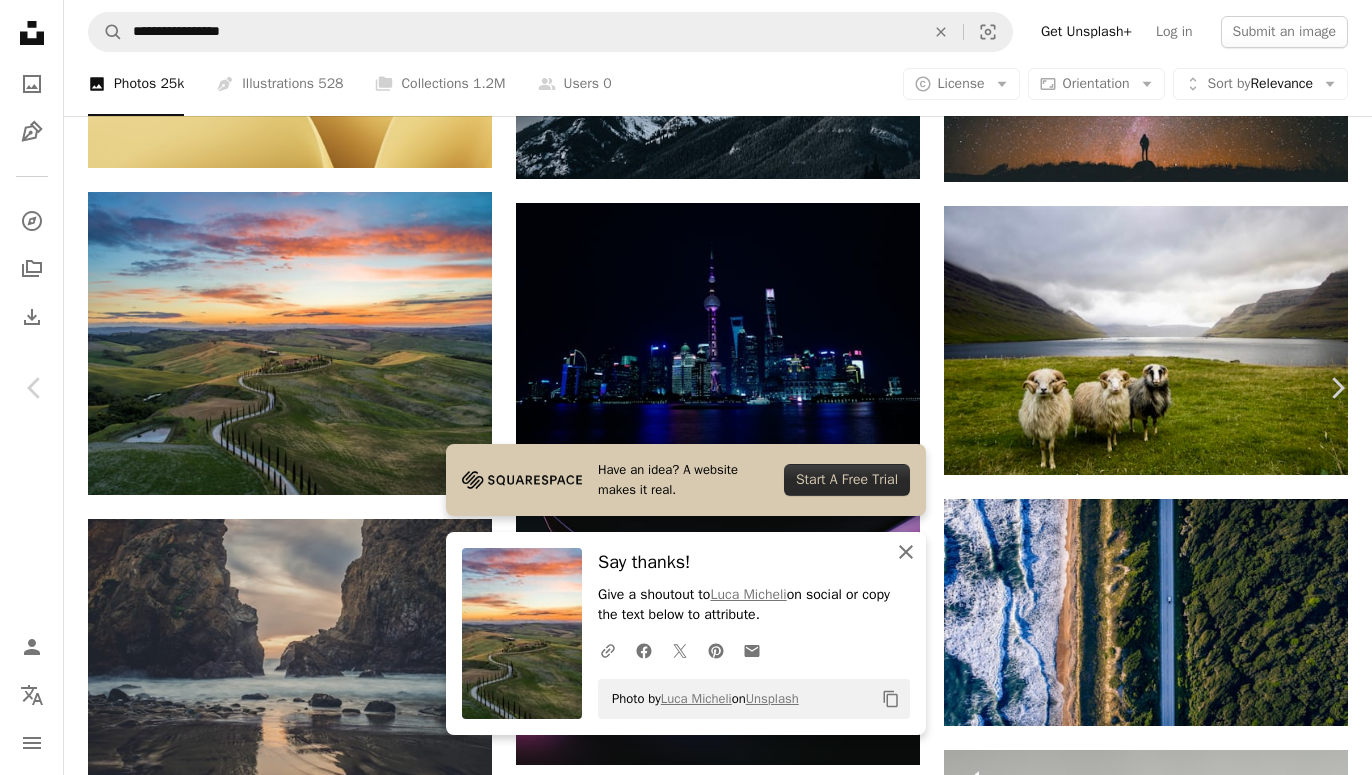 click on "An X shape" 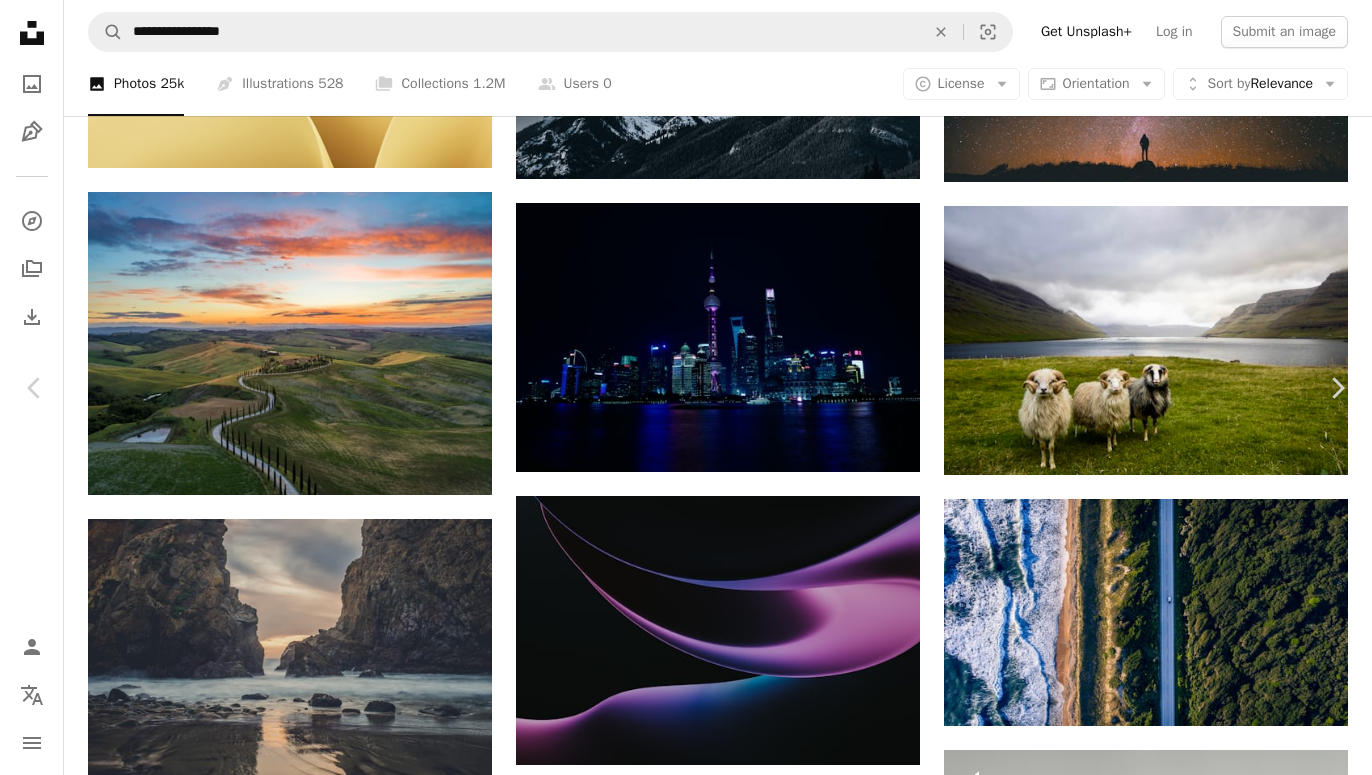 click on "An X shape" at bounding box center [20, 20] 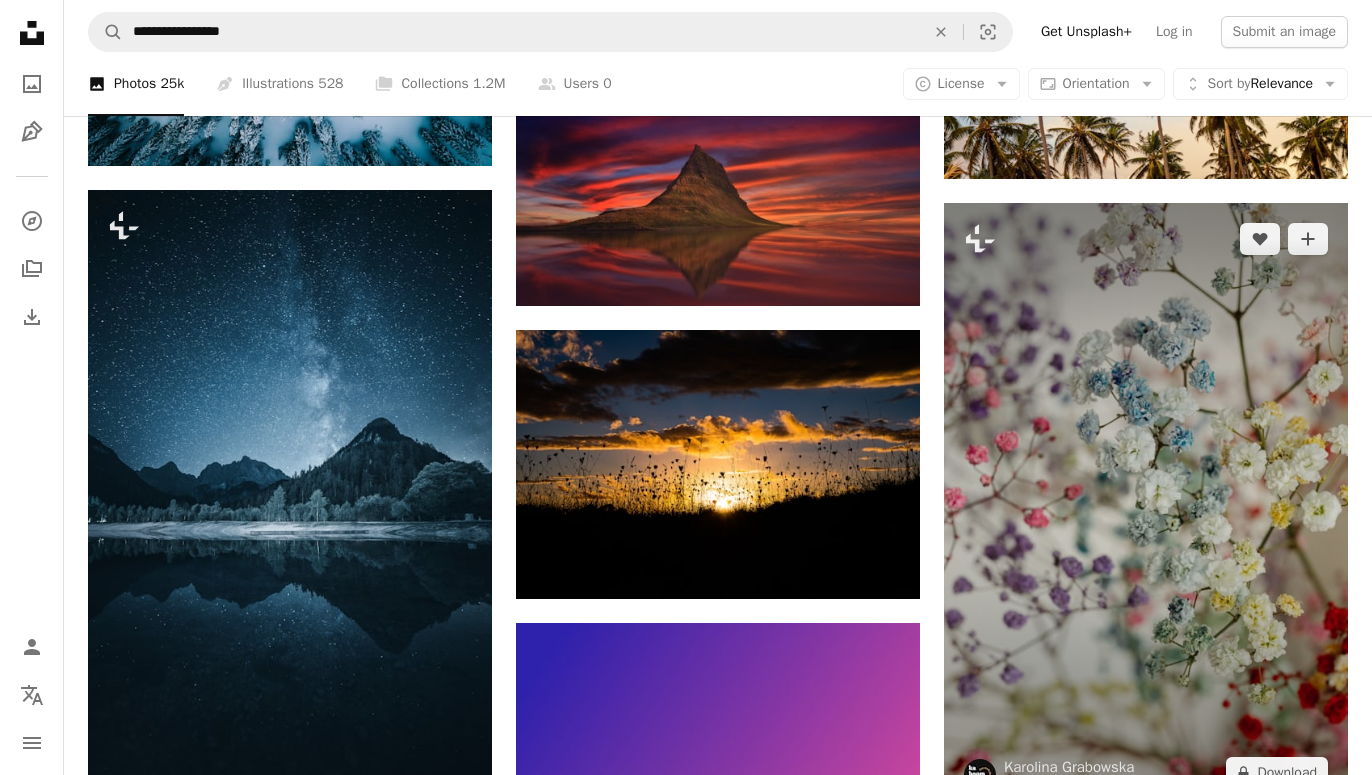 scroll, scrollTop: 20094, scrollLeft: 0, axis: vertical 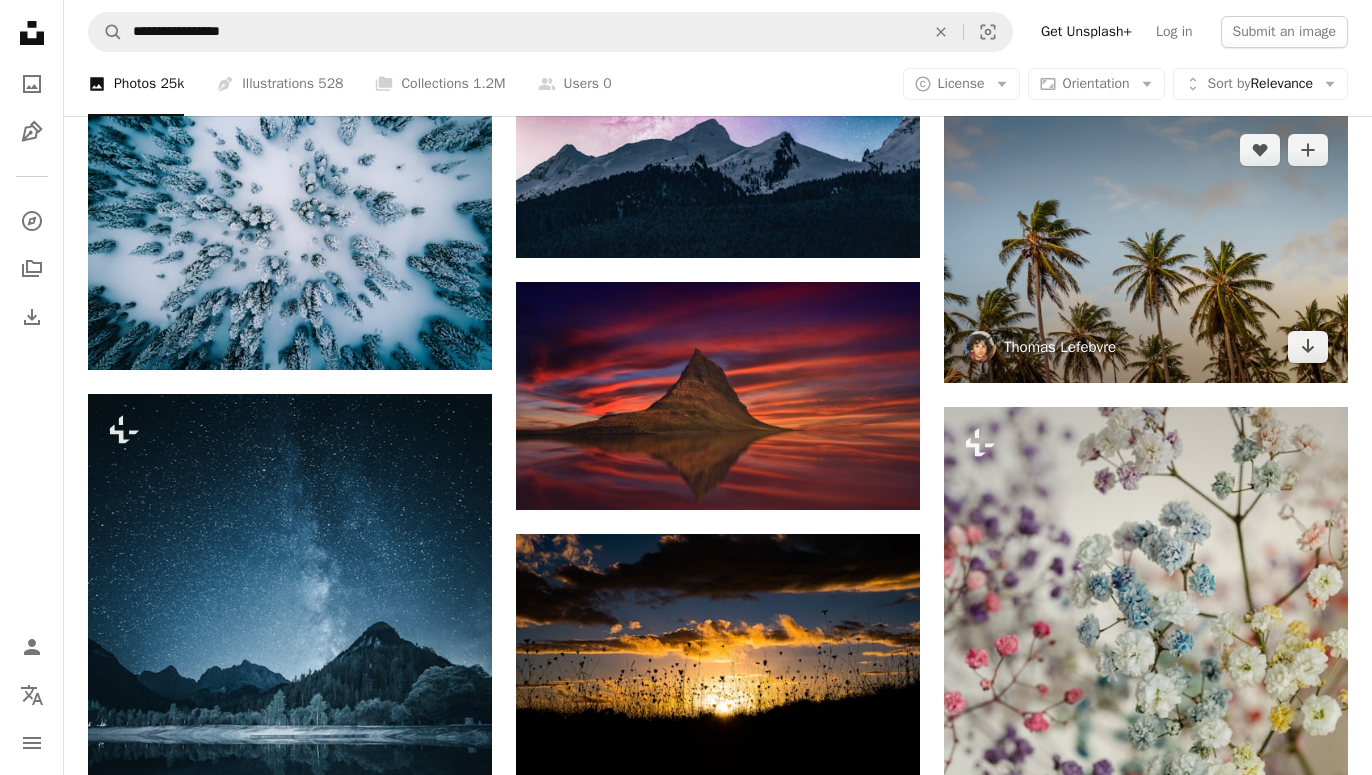 click on "Thomas Lefebvre" at bounding box center (1060, 347) 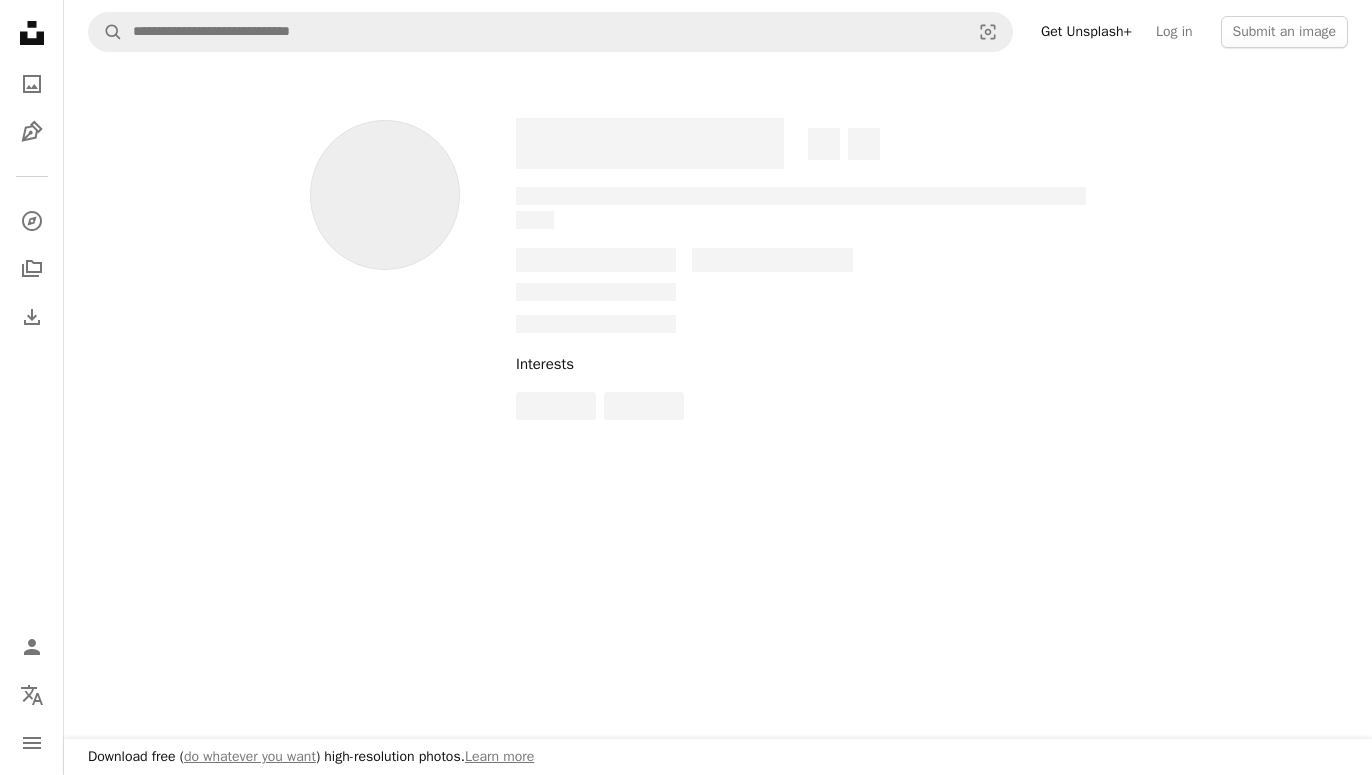 scroll, scrollTop: 0, scrollLeft: 0, axis: both 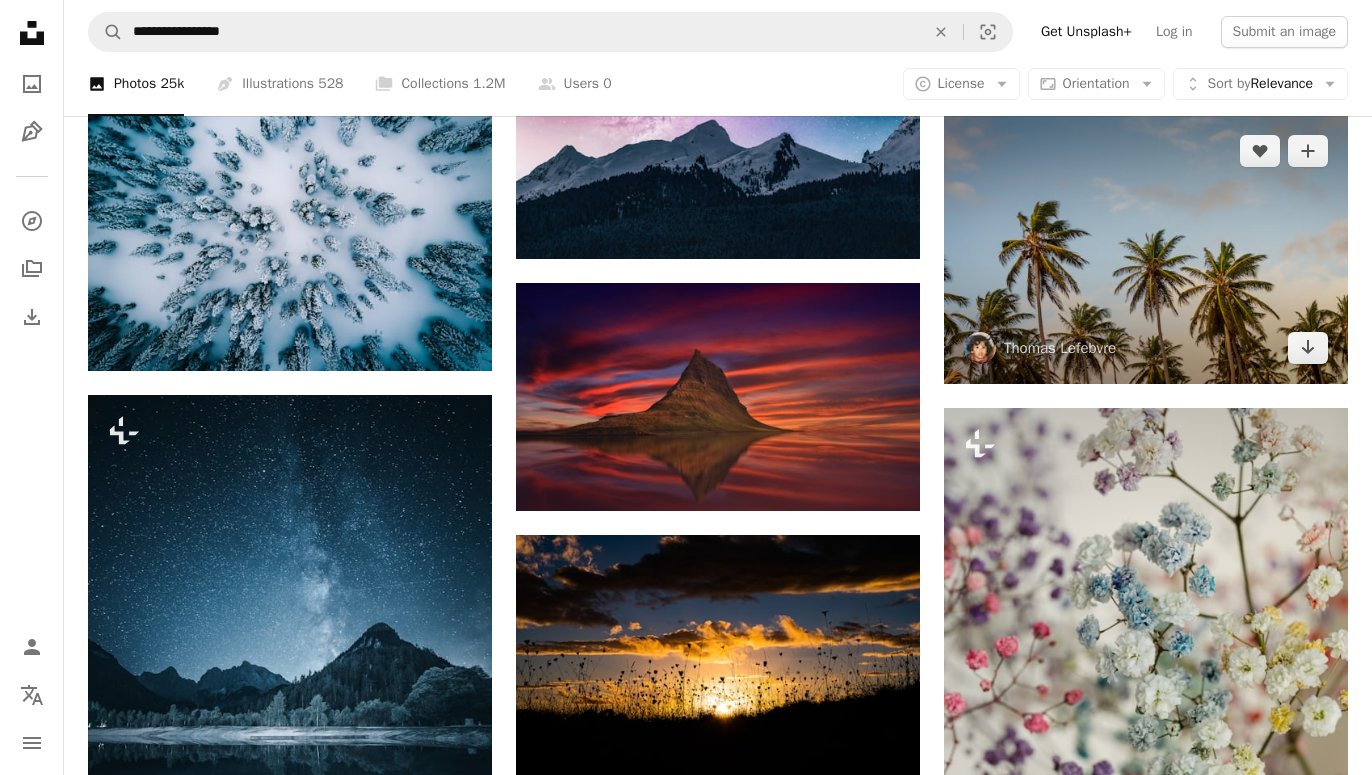 click at bounding box center (1146, 249) 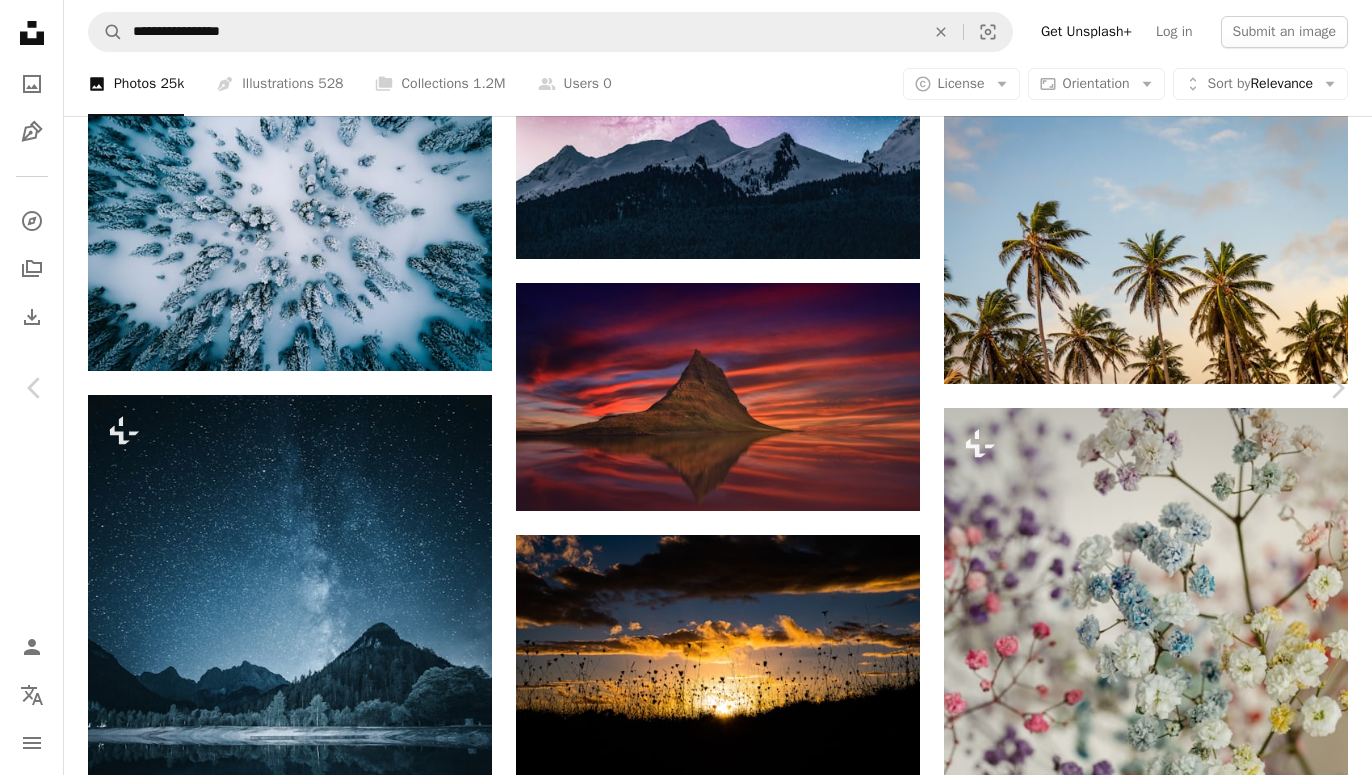 scroll, scrollTop: 2520, scrollLeft: 0, axis: vertical 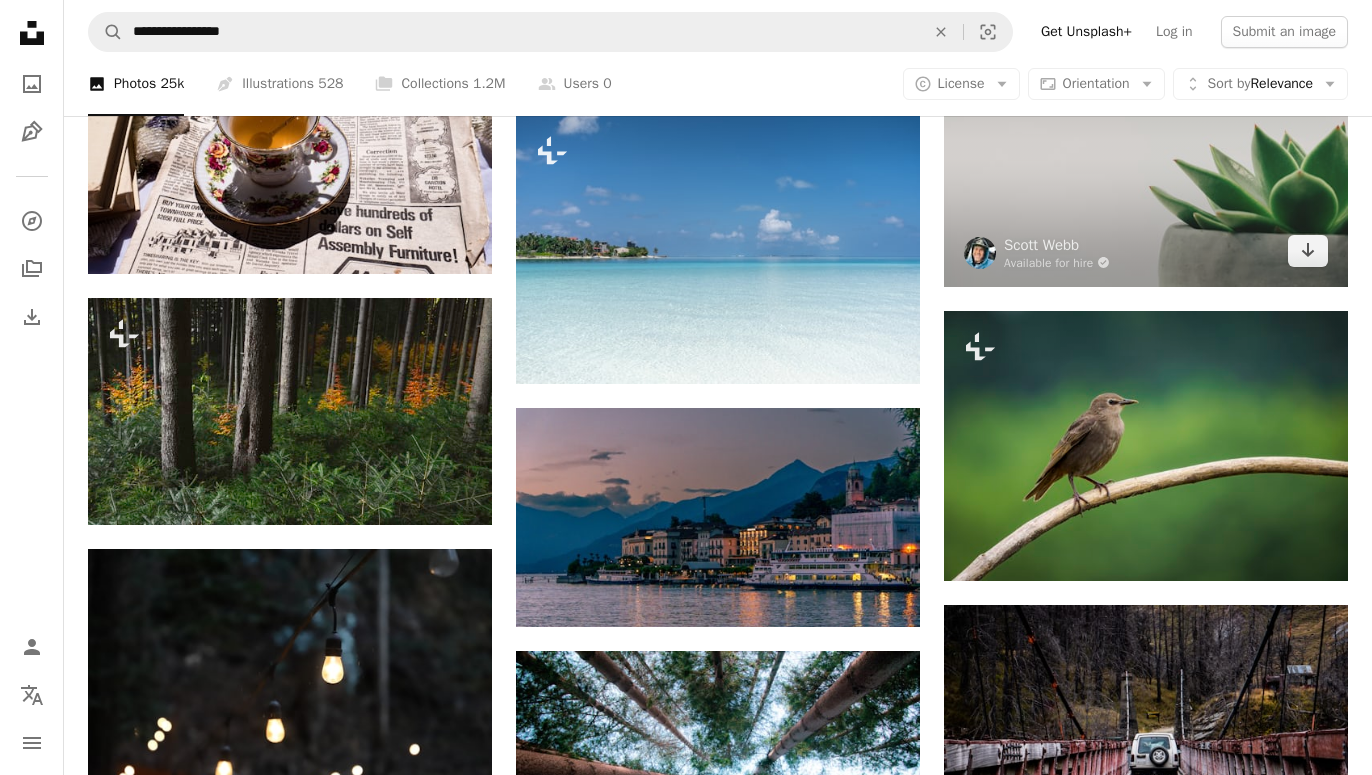 click at bounding box center [1146, 152] 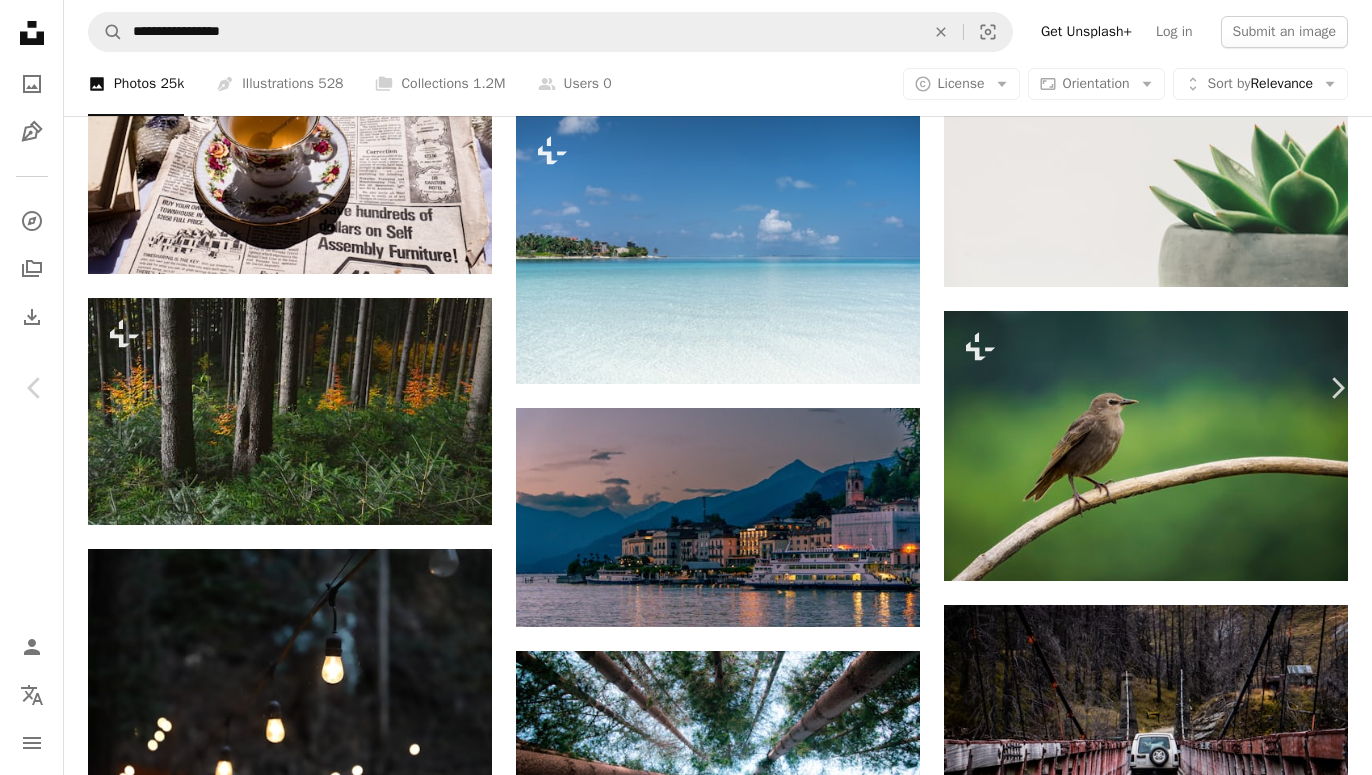 scroll, scrollTop: 4320, scrollLeft: 0, axis: vertical 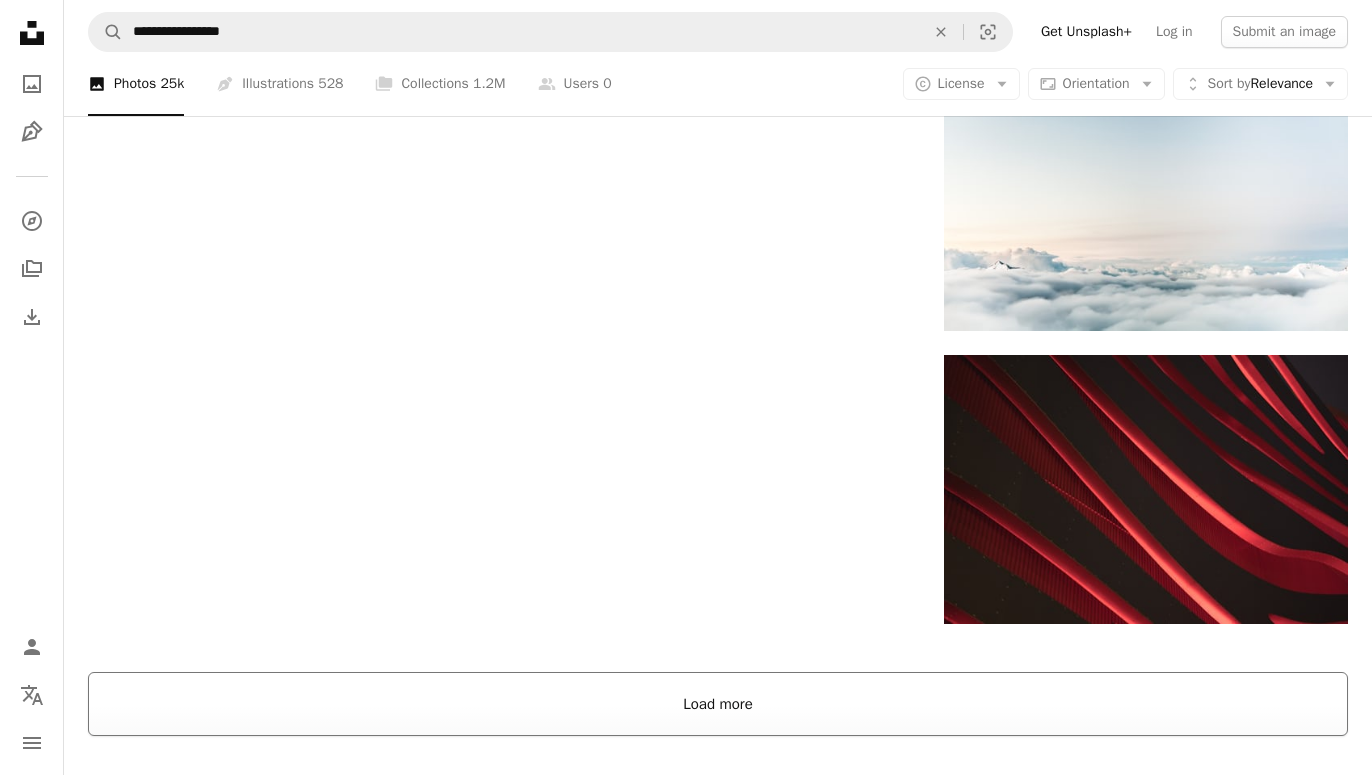 click on "Load more" at bounding box center [718, 704] 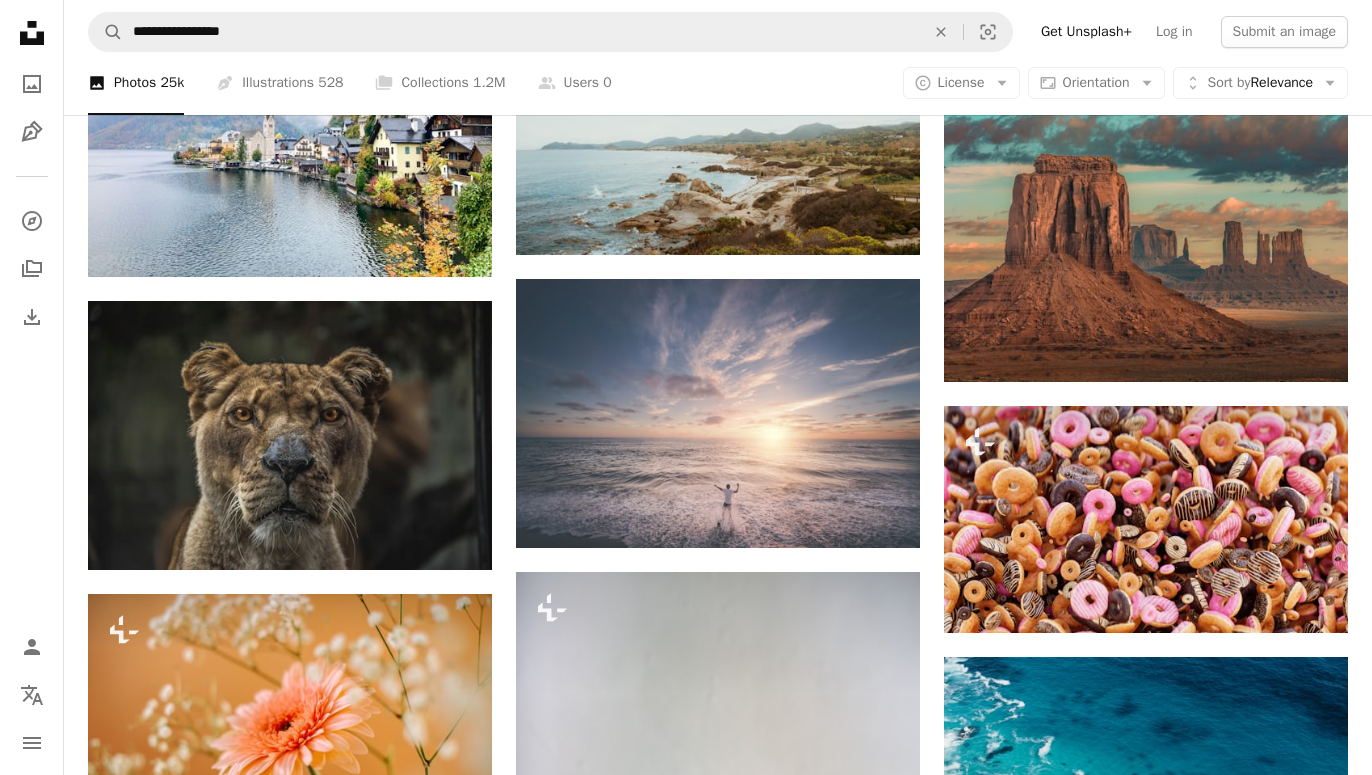 scroll, scrollTop: 27845, scrollLeft: 0, axis: vertical 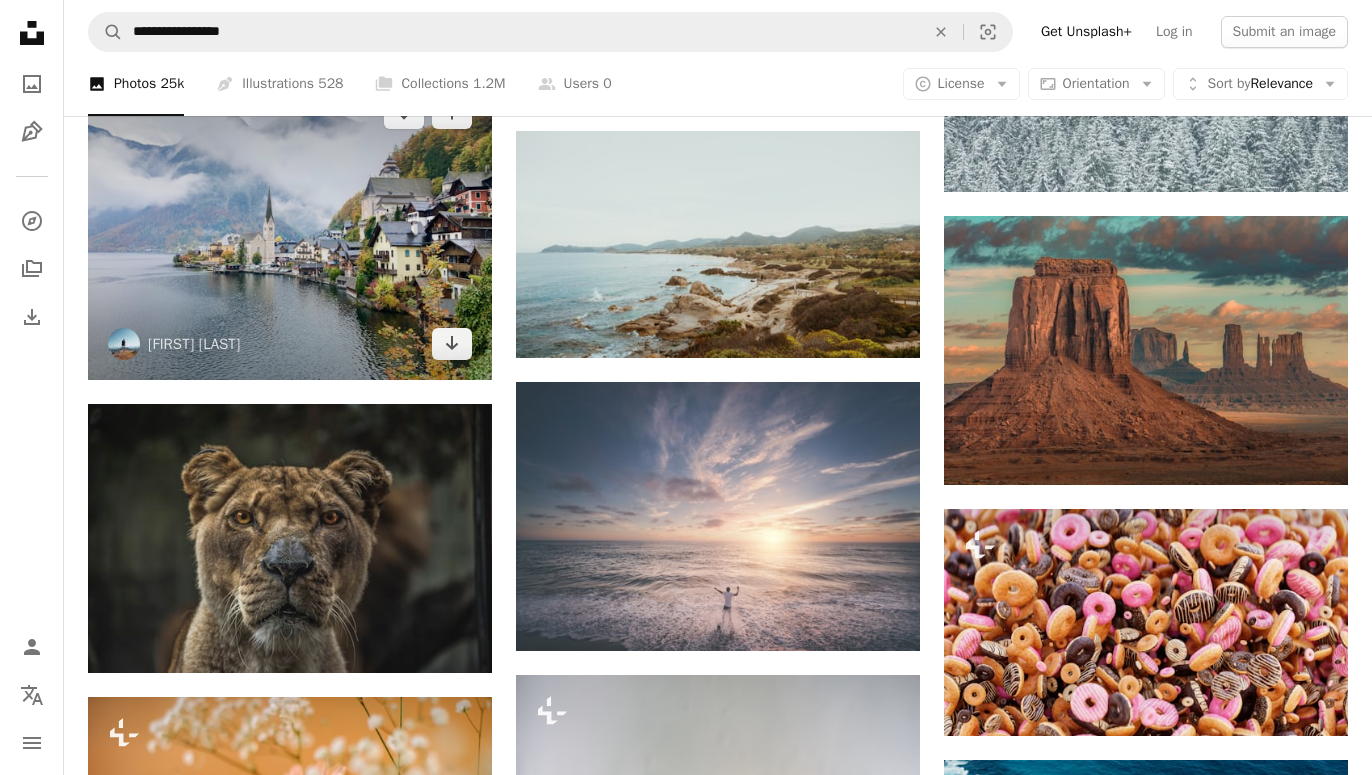 click at bounding box center [290, 228] 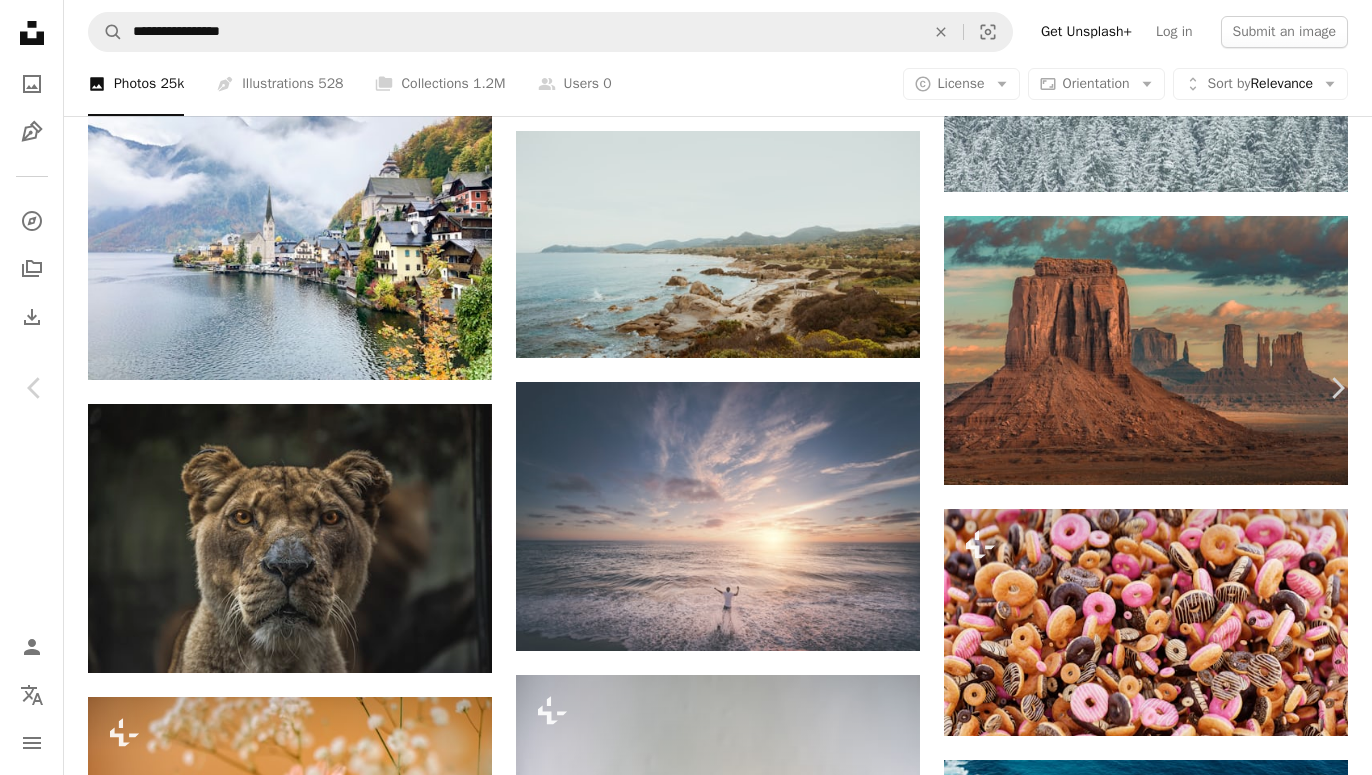 scroll, scrollTop: 960, scrollLeft: 0, axis: vertical 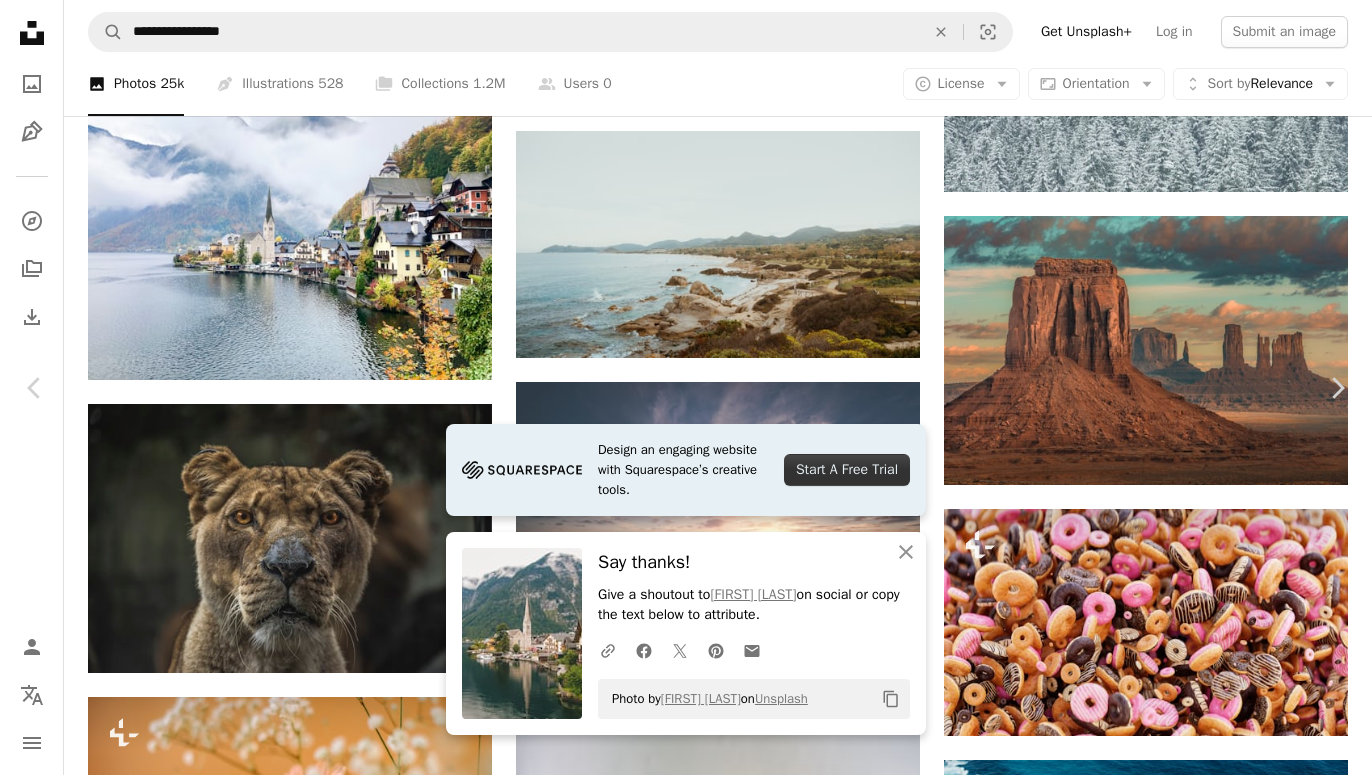 click on "An X shape" at bounding box center (20, 20) 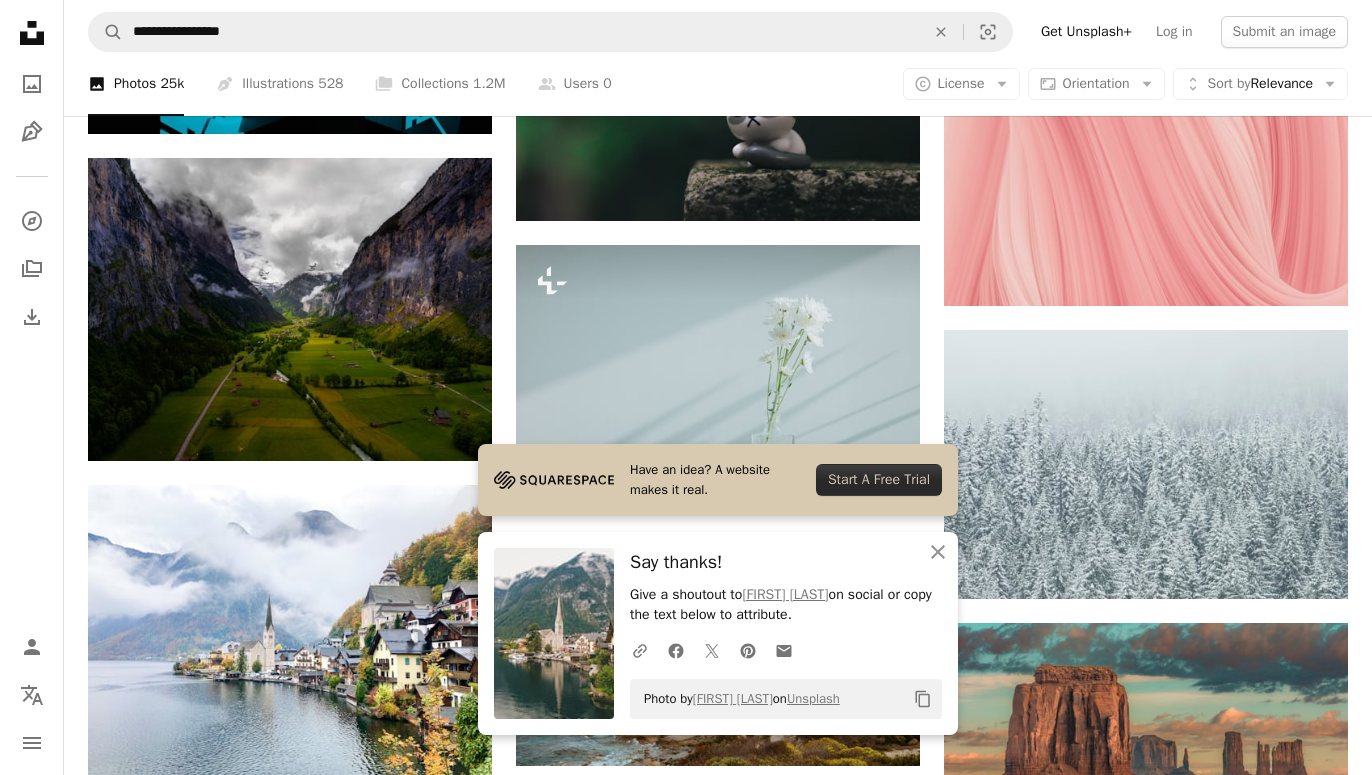 scroll, scrollTop: 27029, scrollLeft: 0, axis: vertical 